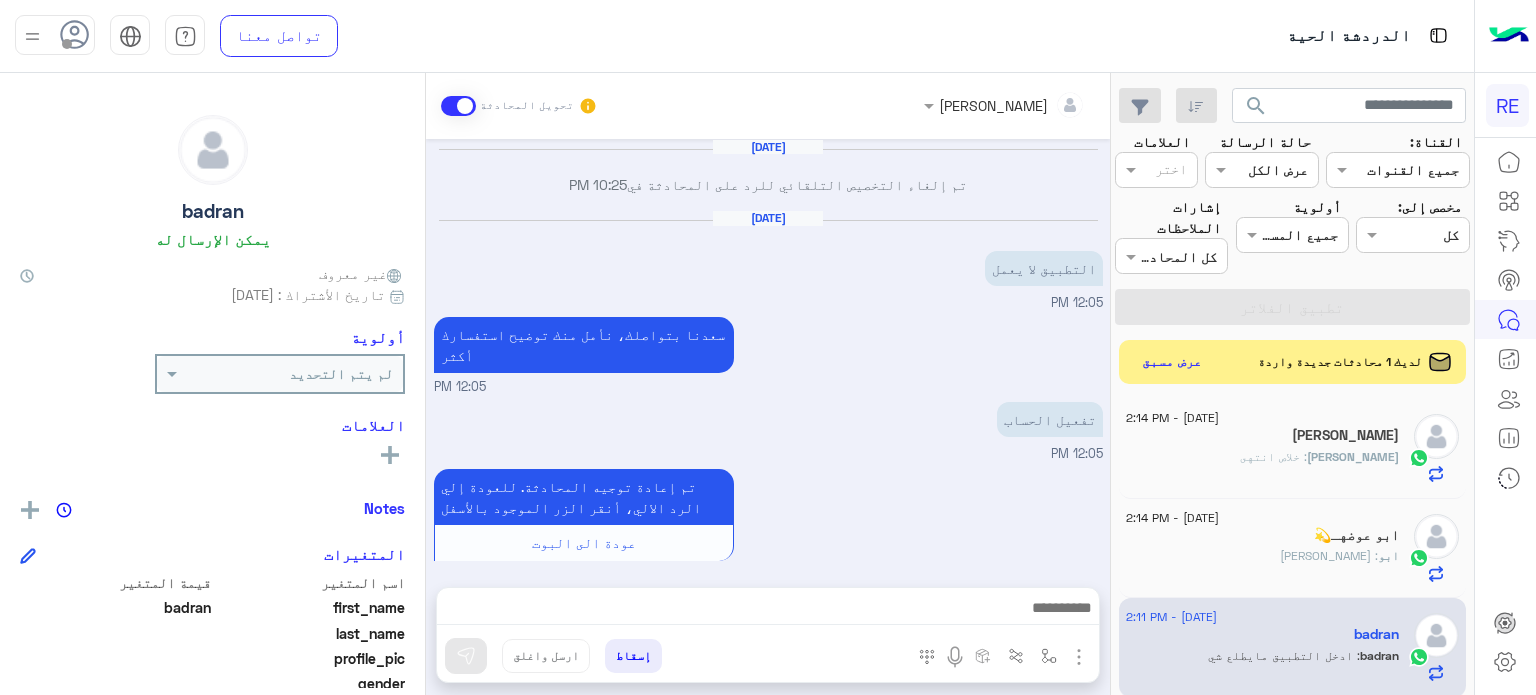 scroll, scrollTop: 0, scrollLeft: 0, axis: both 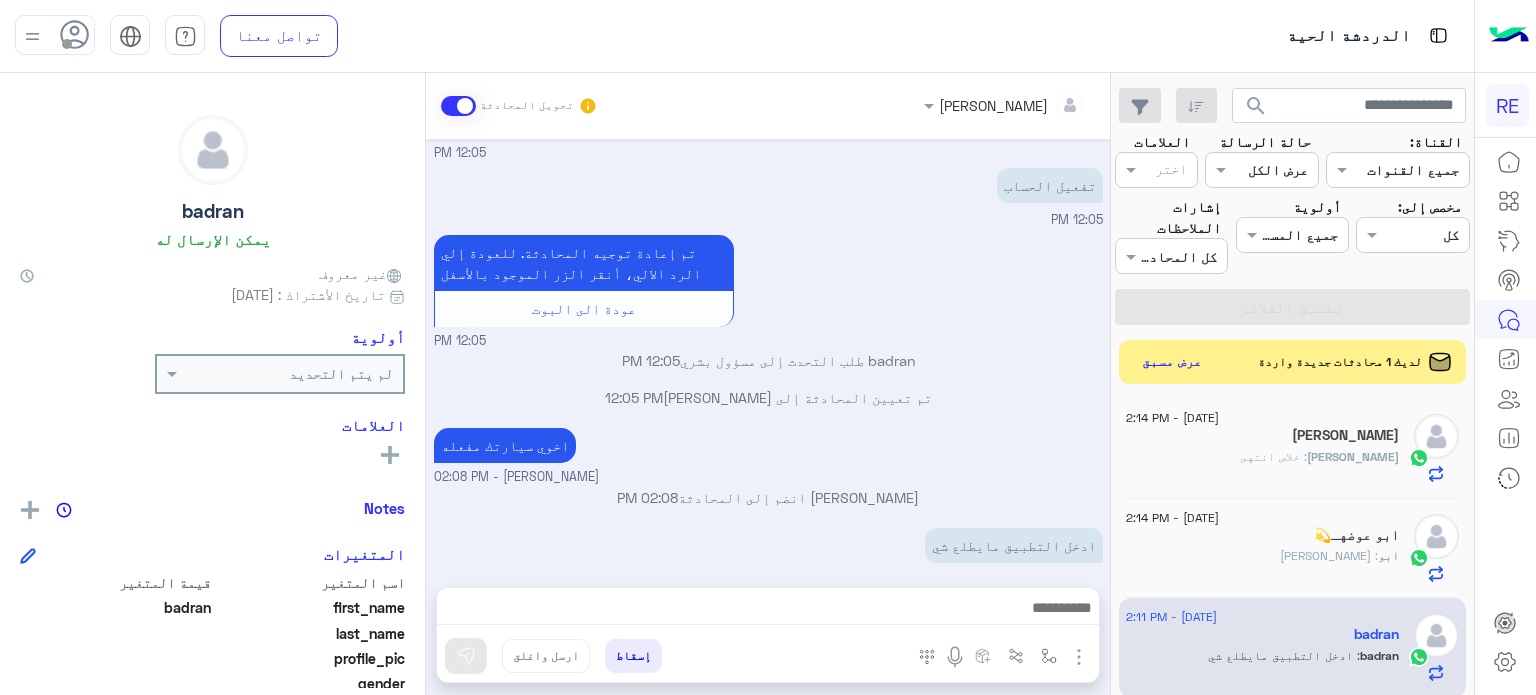 click on "search" 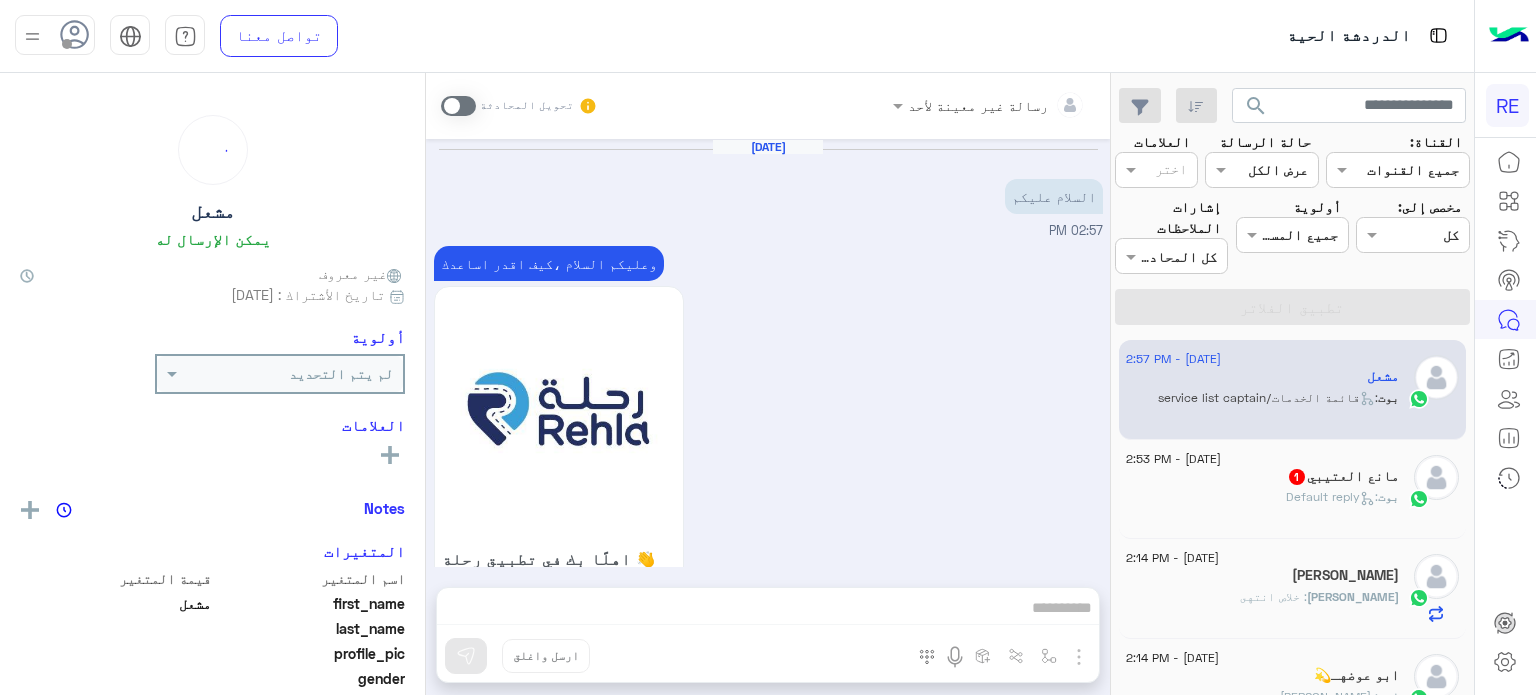 scroll, scrollTop: 664, scrollLeft: 0, axis: vertical 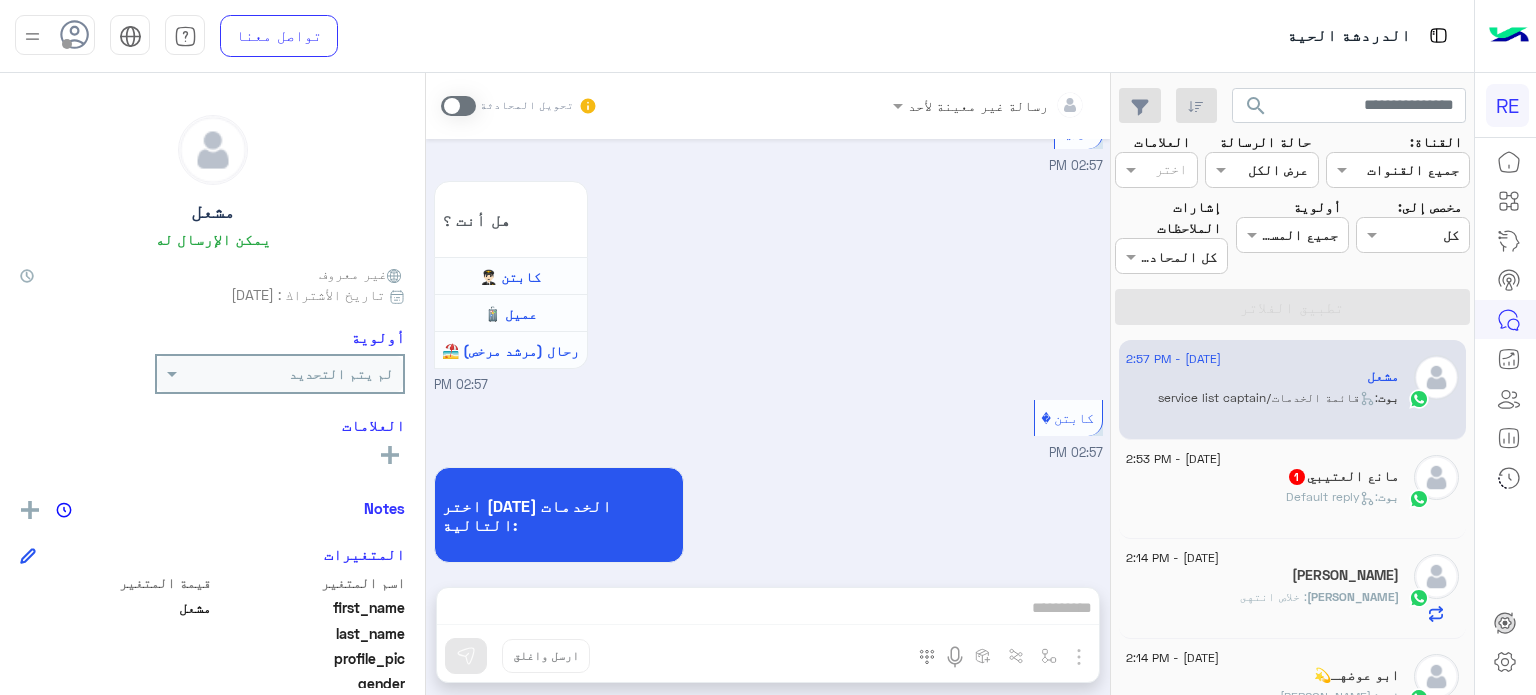 click on "[PERSON_NAME]  1" 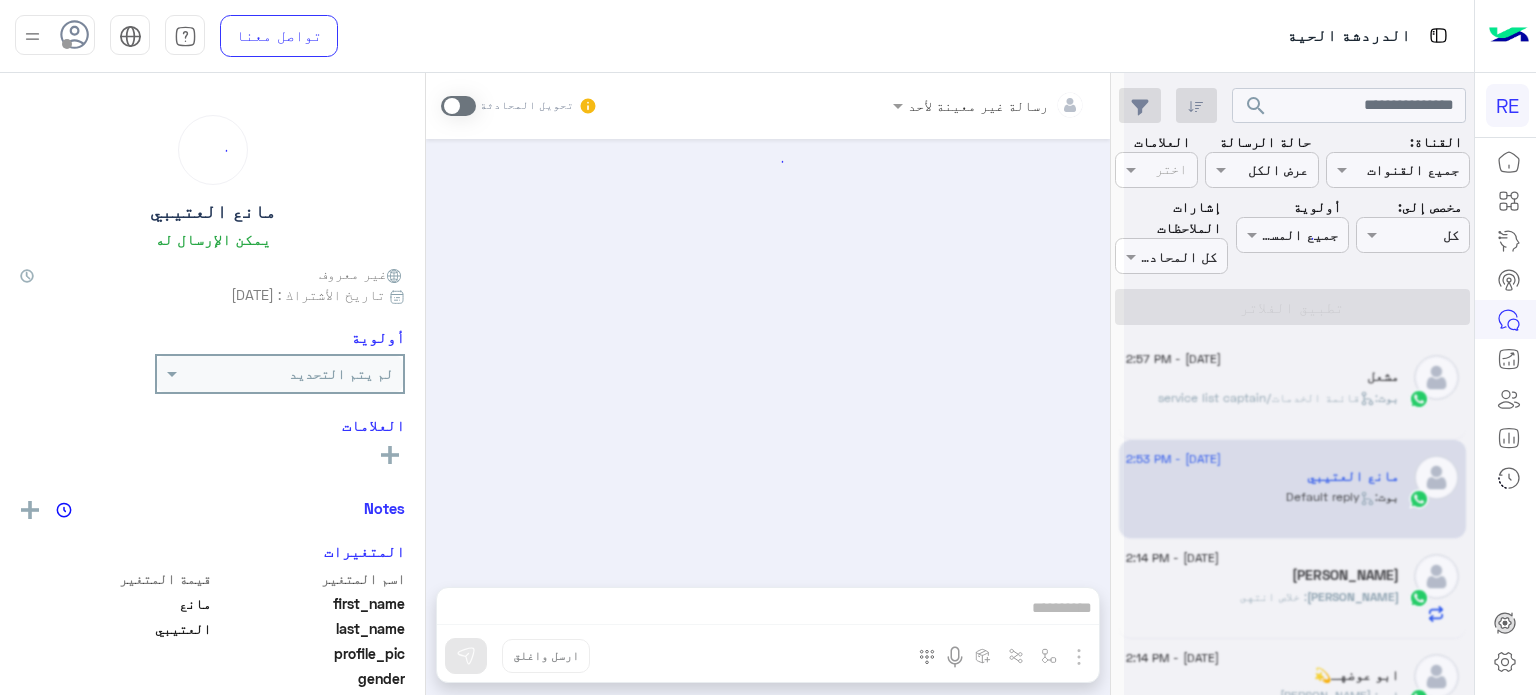 scroll, scrollTop: 332, scrollLeft: 0, axis: vertical 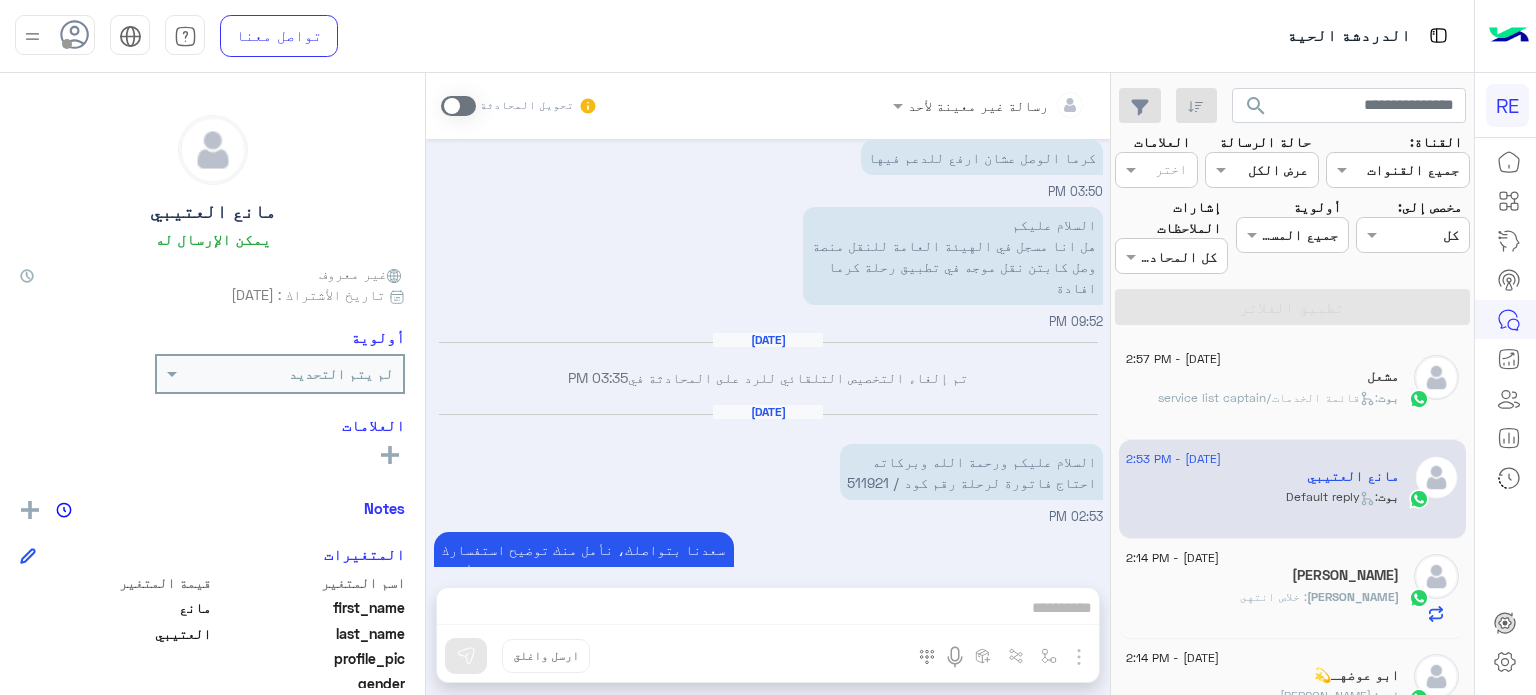 click on "السلام عليكم ورحمة الله وبركاته  احتاج فاتورة لرحلة رقم كود / 511921" at bounding box center (971, 472) 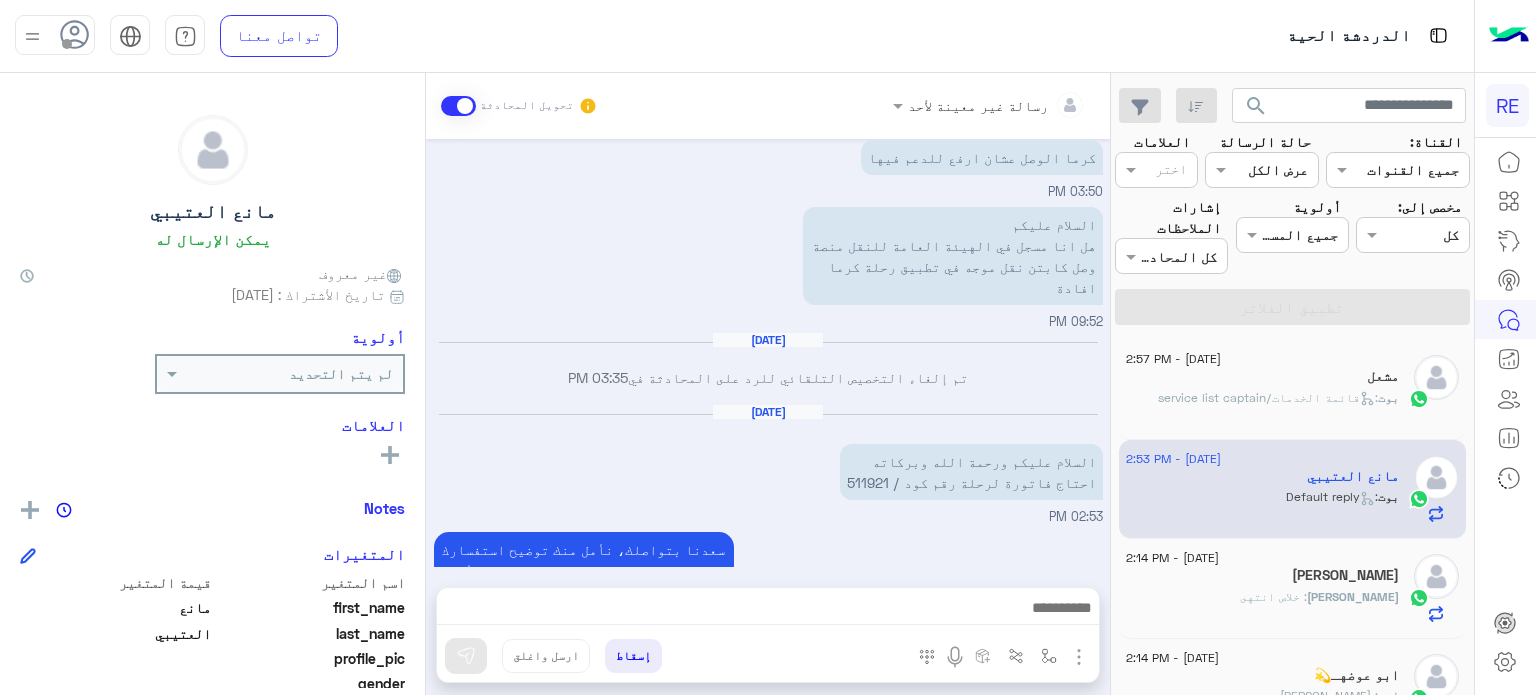 scroll, scrollTop: 368, scrollLeft: 0, axis: vertical 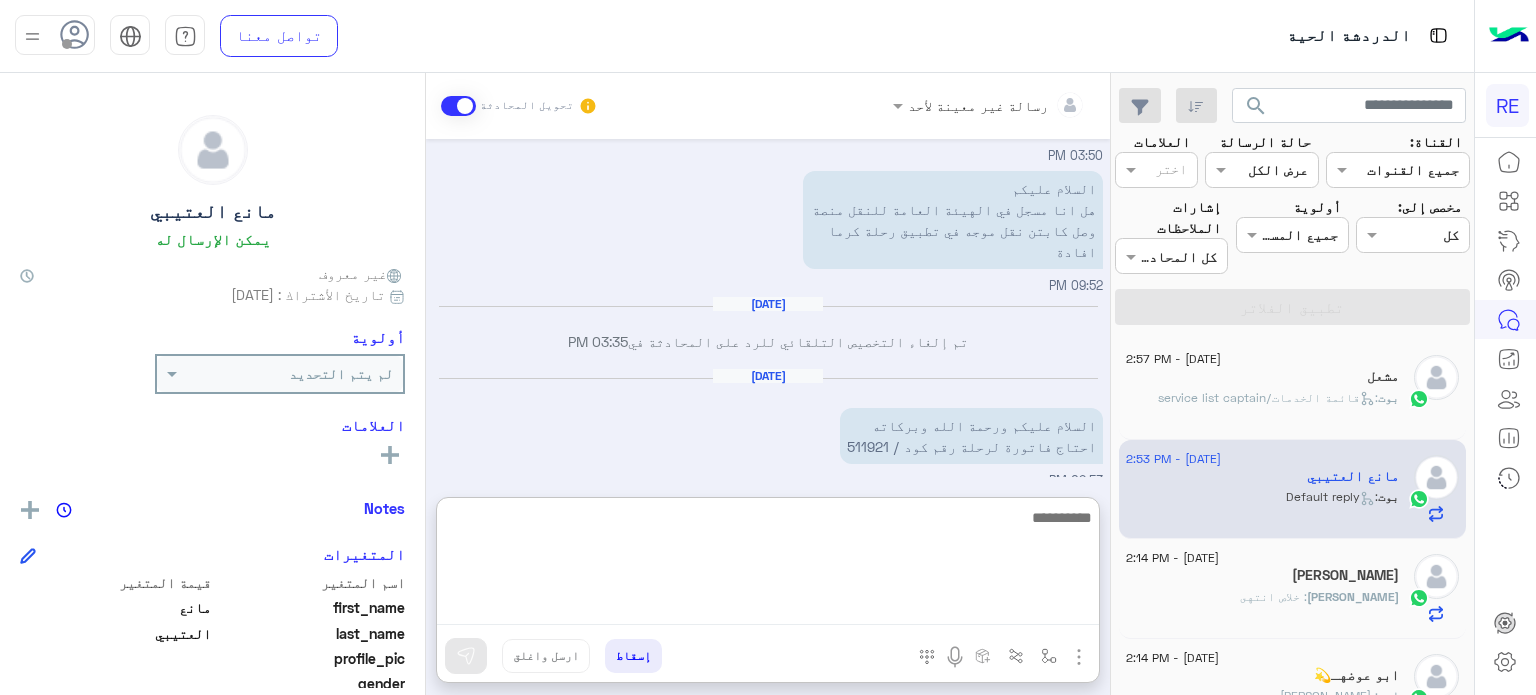 click at bounding box center [768, 565] 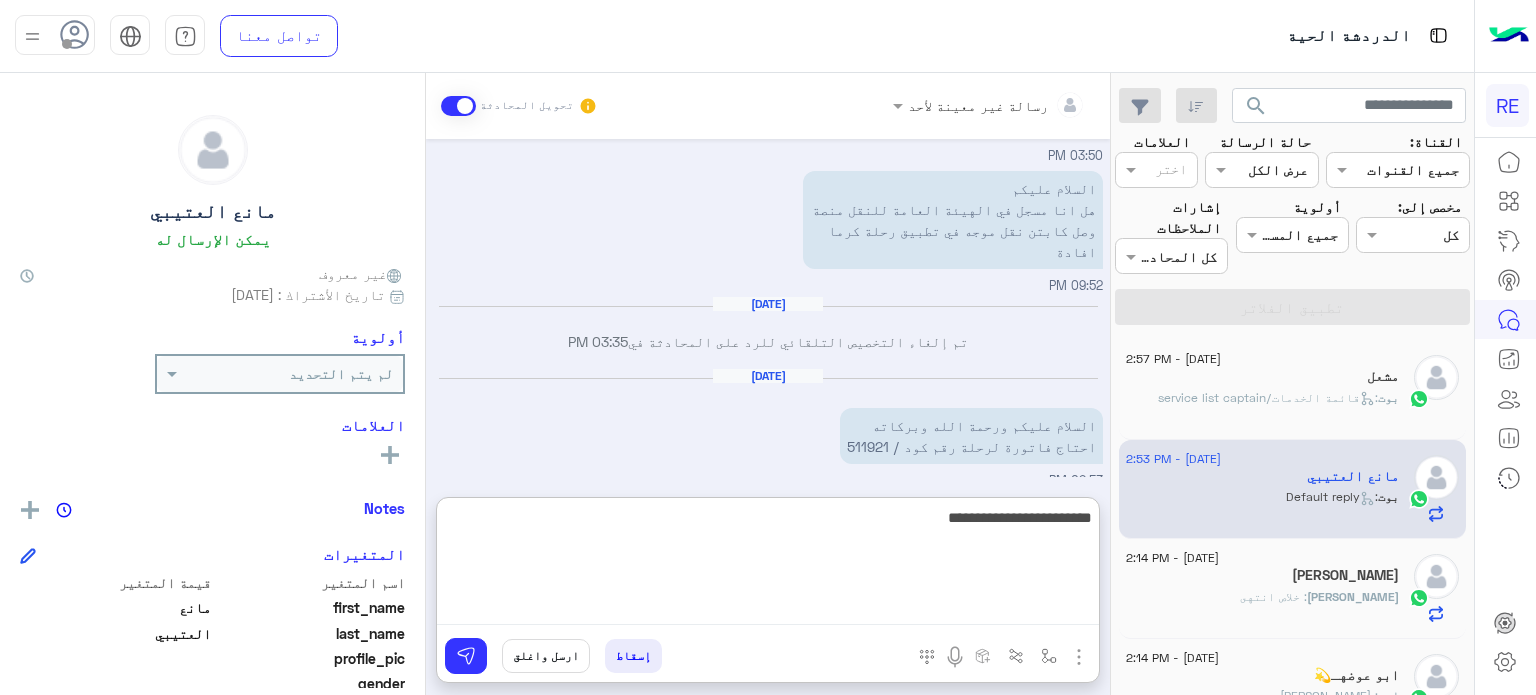 type on "**********" 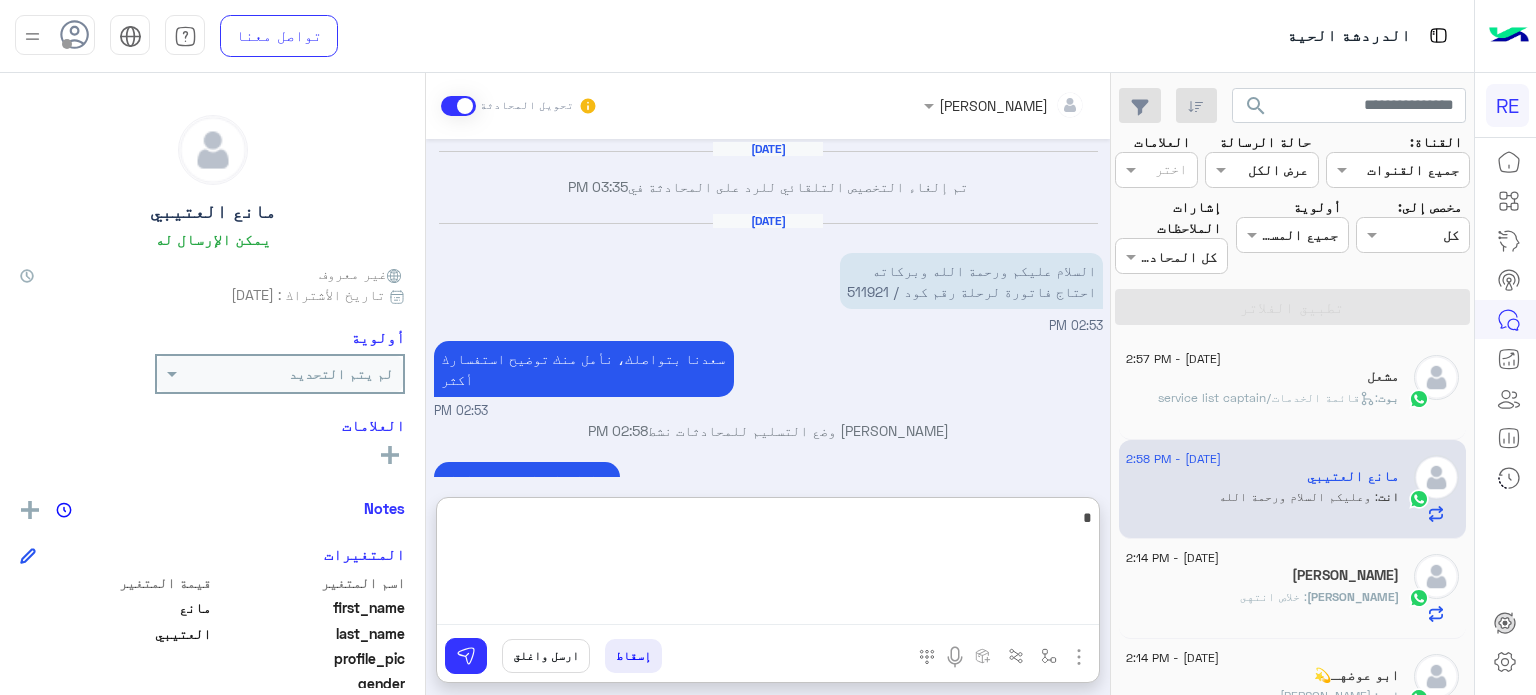 scroll, scrollTop: 559, scrollLeft: 0, axis: vertical 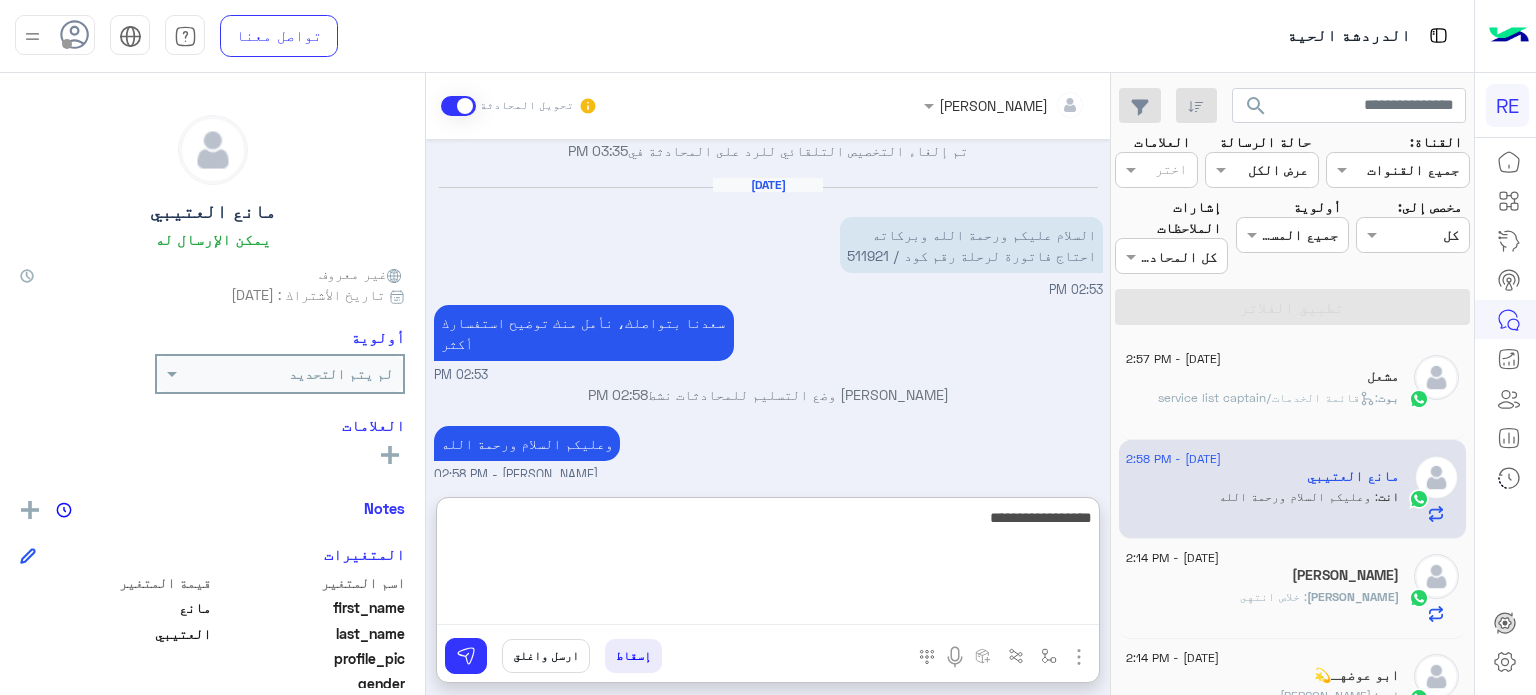 type on "**********" 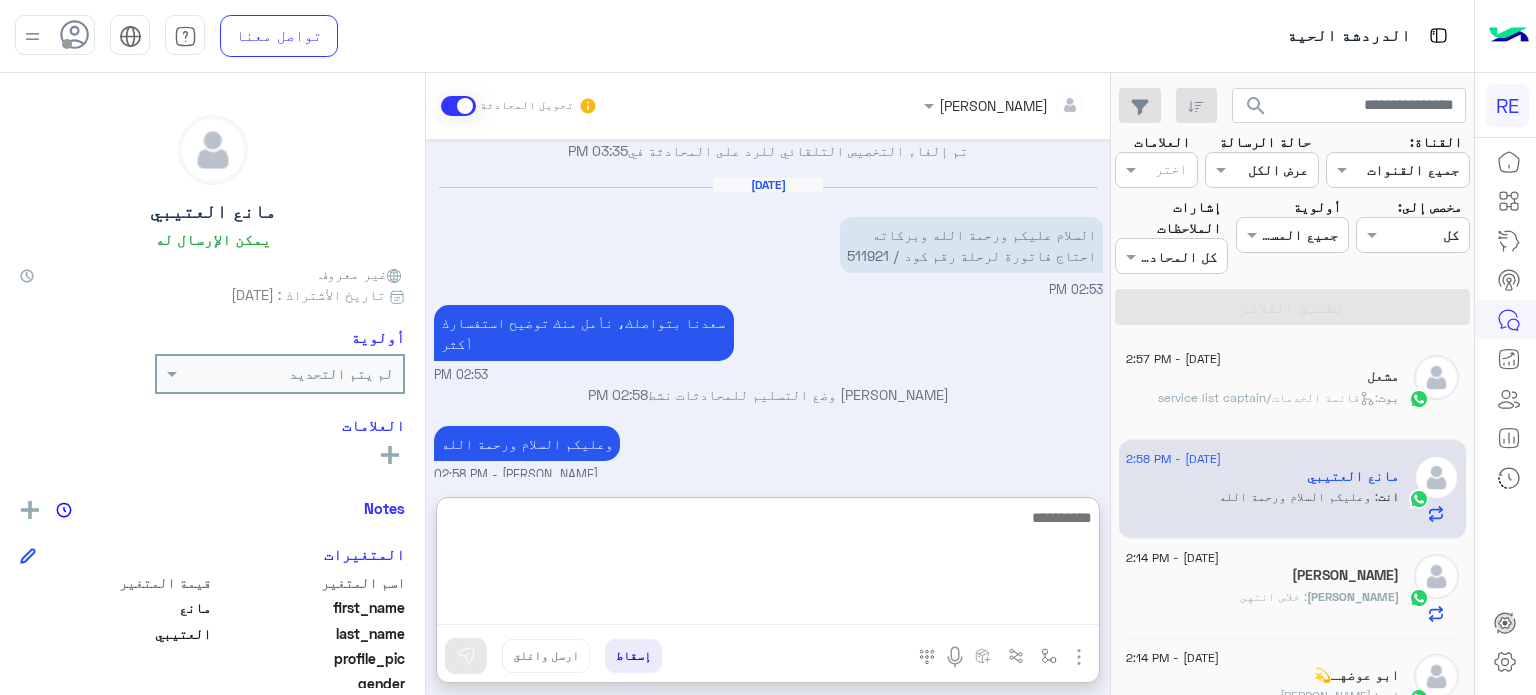 scroll, scrollTop: 623, scrollLeft: 0, axis: vertical 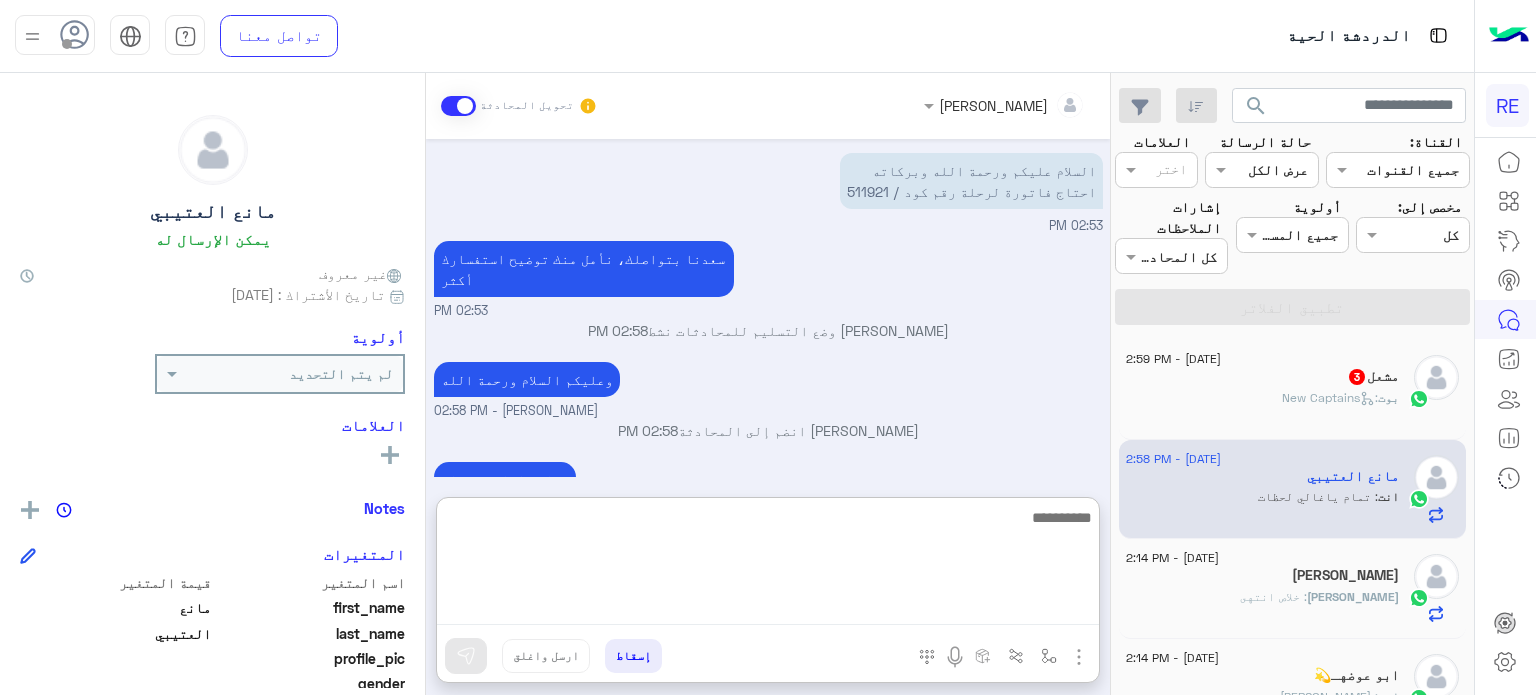 paste on "**********" 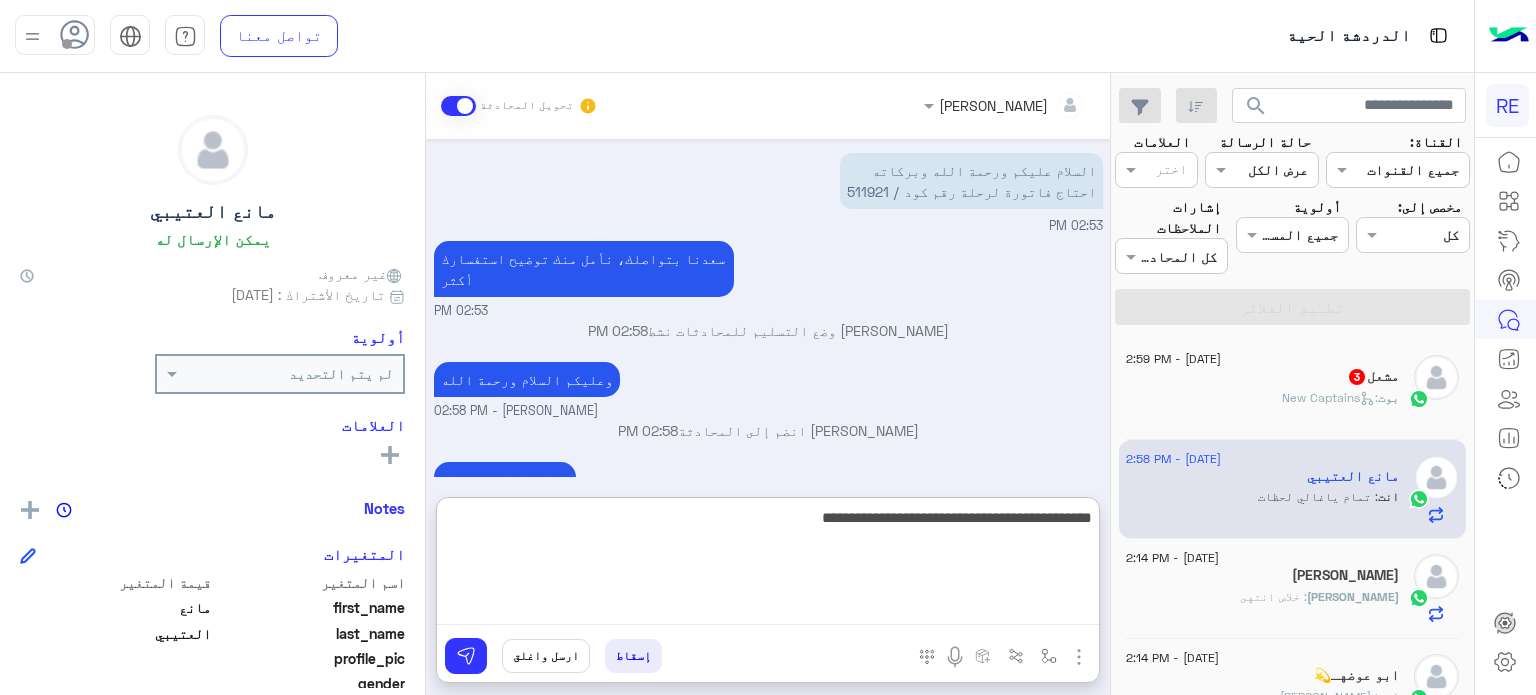 type 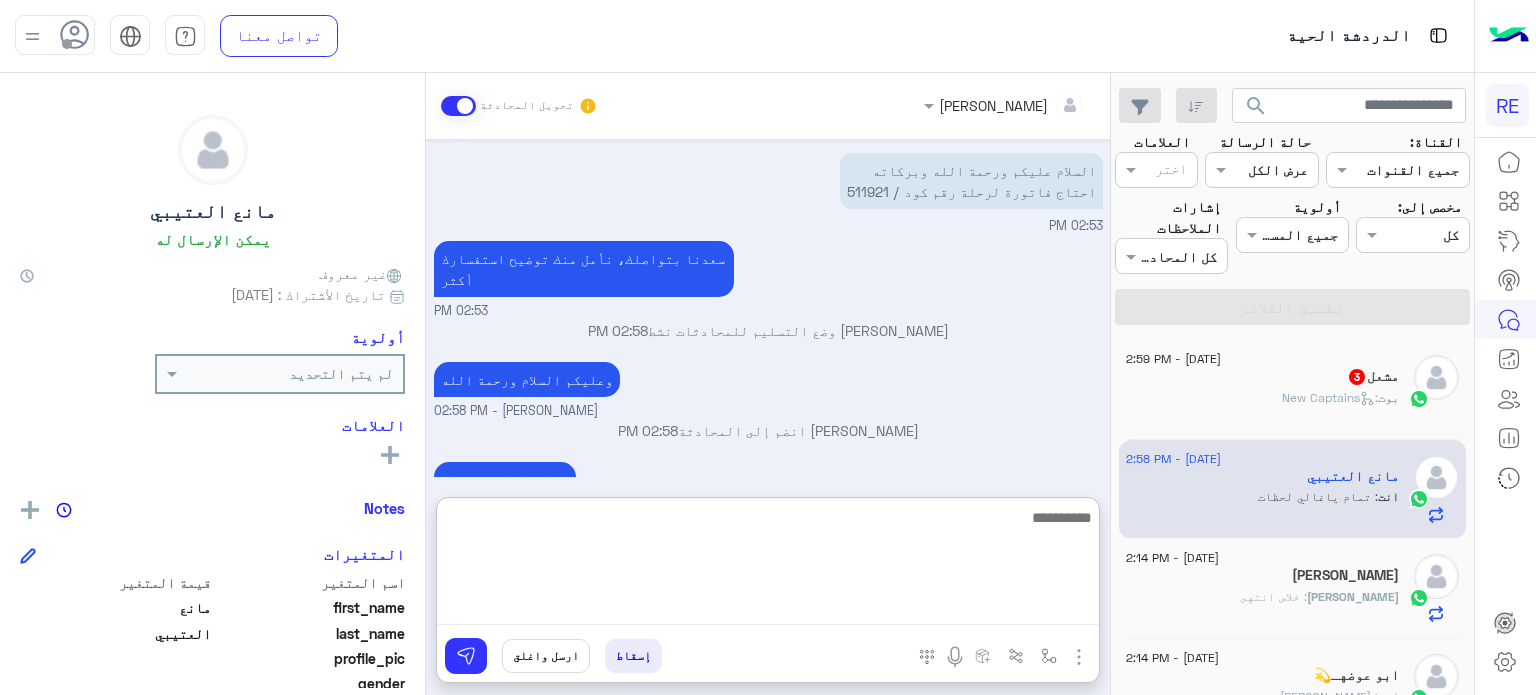 scroll, scrollTop: 708, scrollLeft: 0, axis: vertical 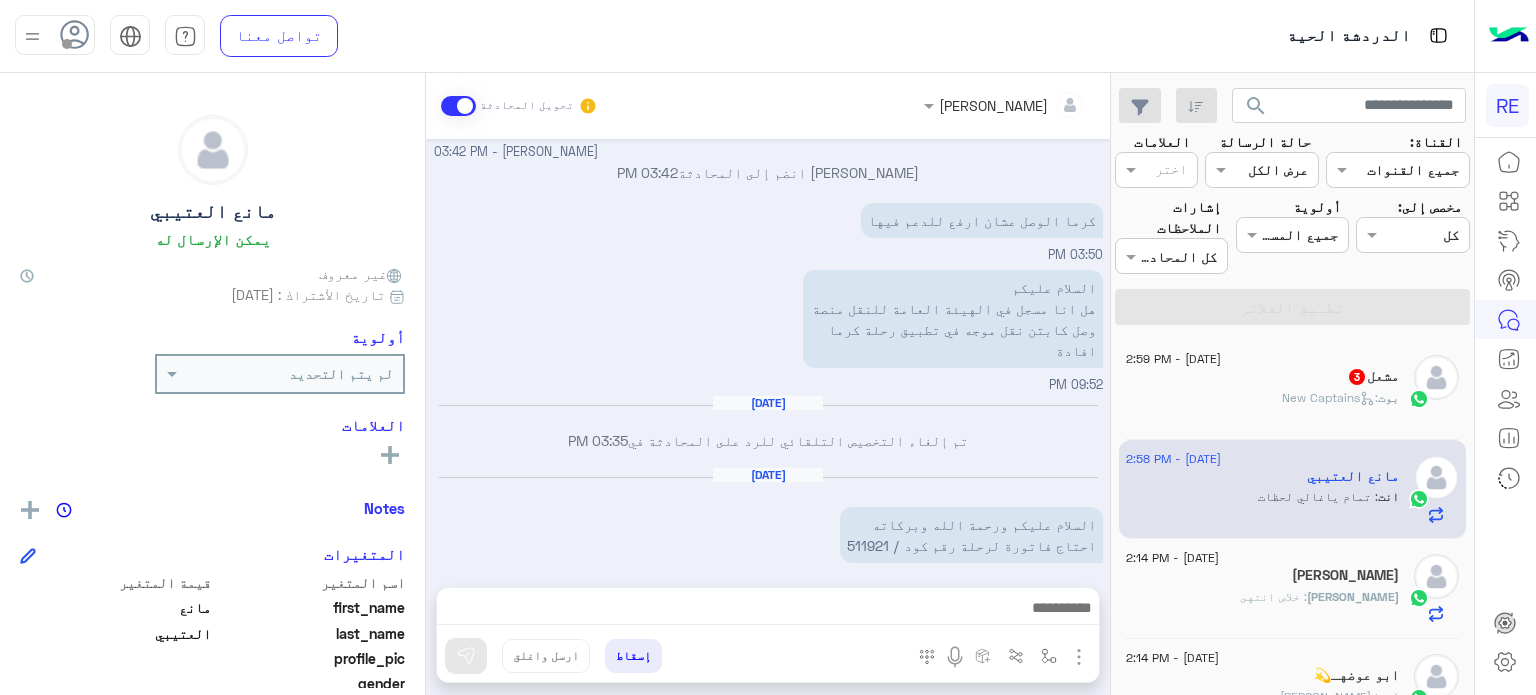 click on "3" 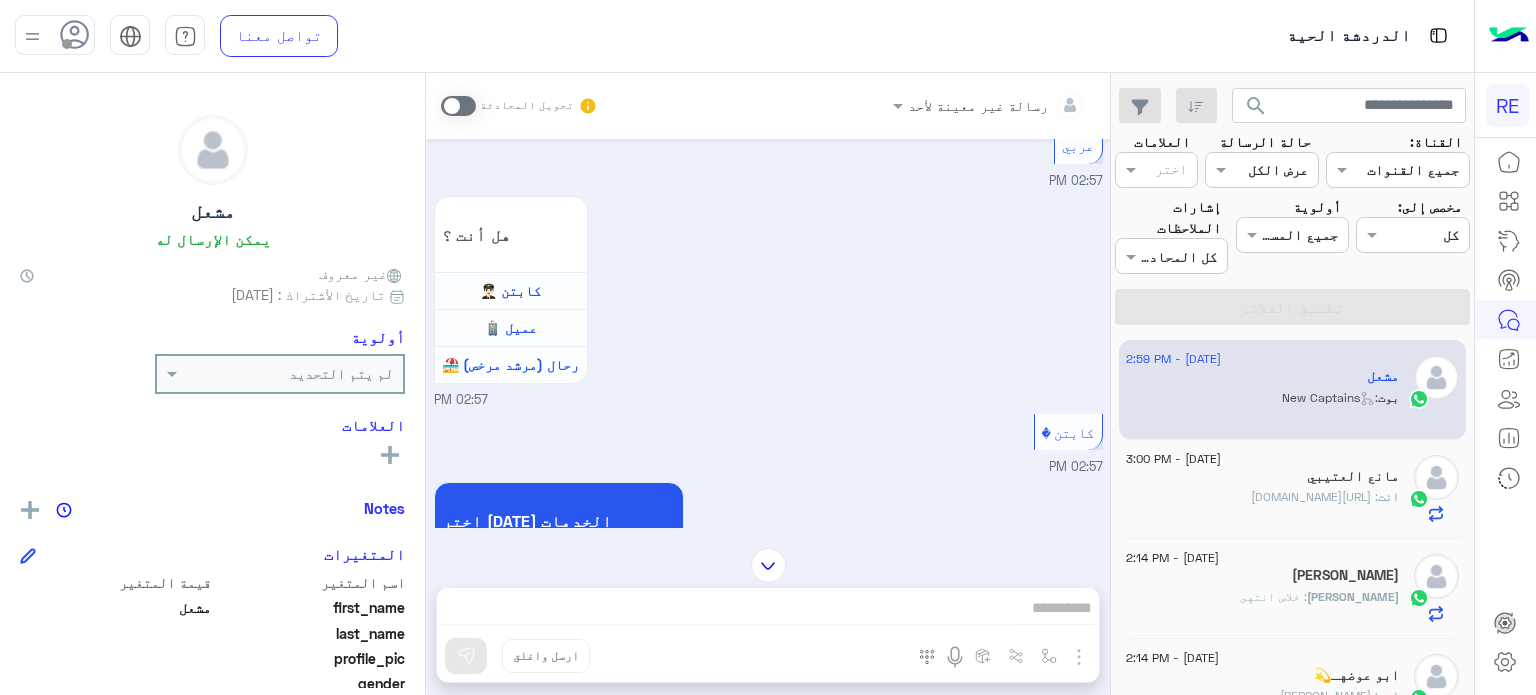 scroll, scrollTop: 0, scrollLeft: 0, axis: both 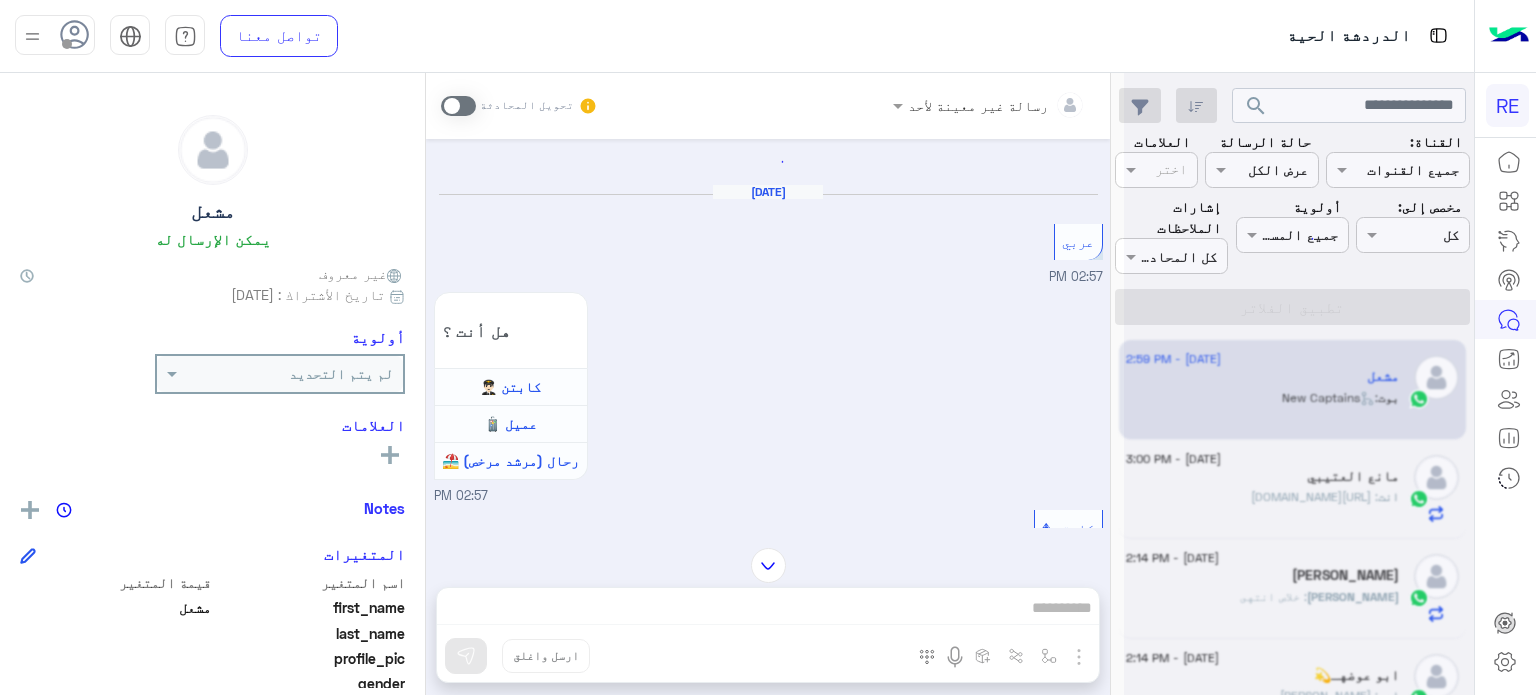 click at bounding box center [768, 565] 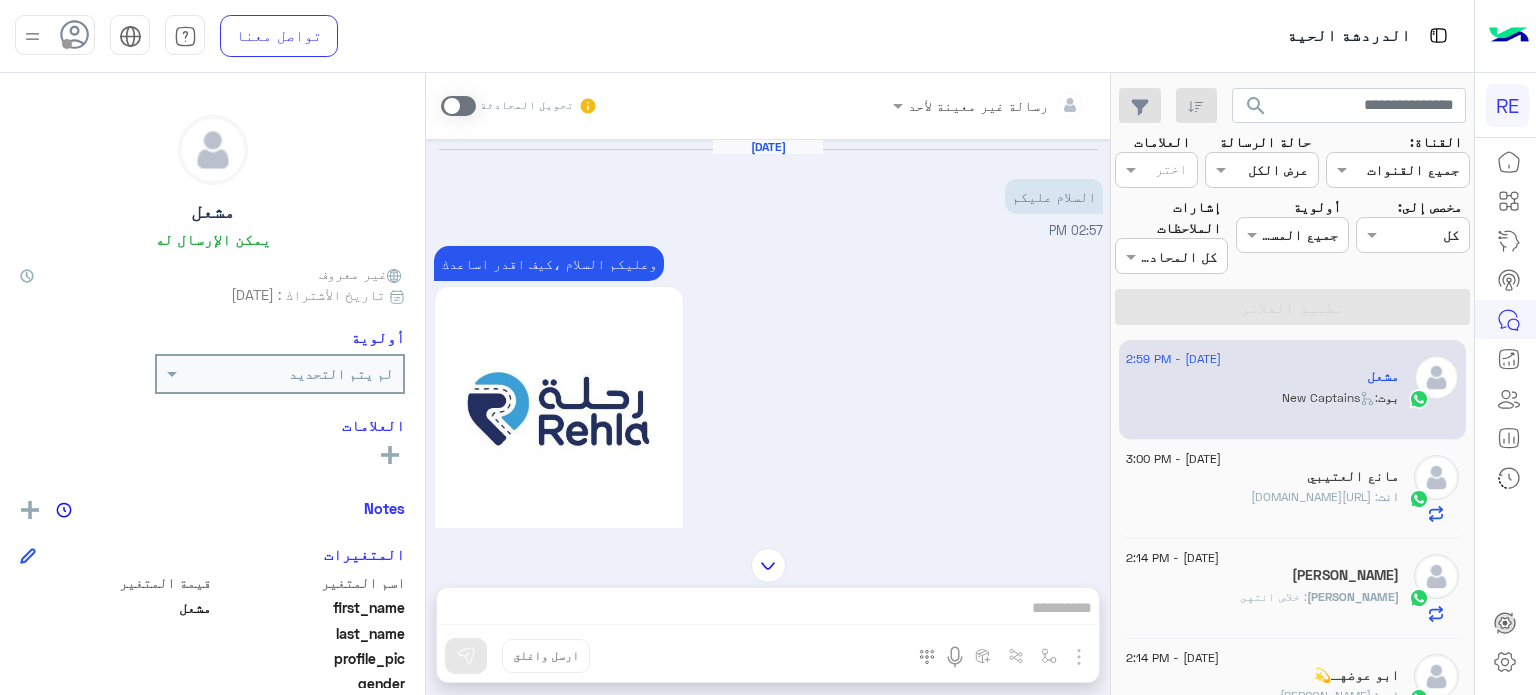 scroll, scrollTop: 552, scrollLeft: 0, axis: vertical 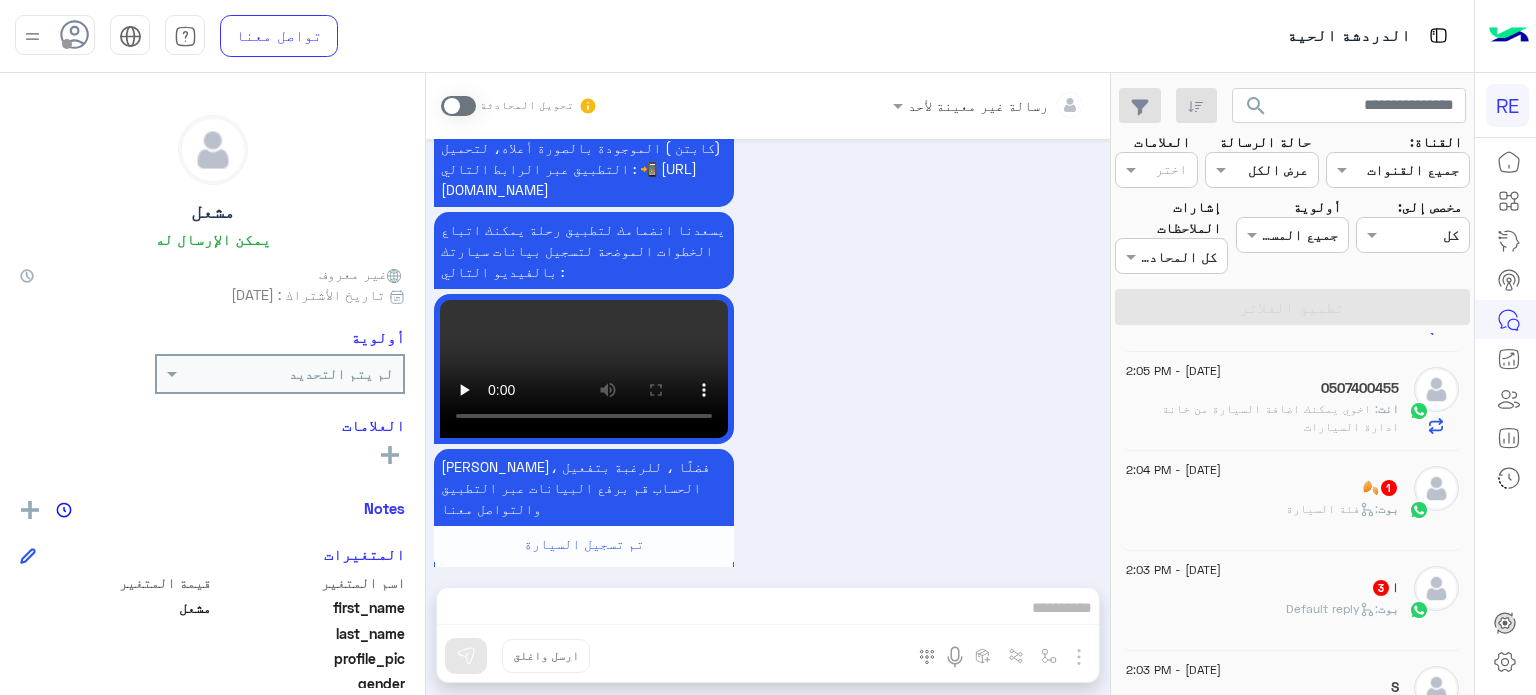 click on "بوت :   فئة السيارة" 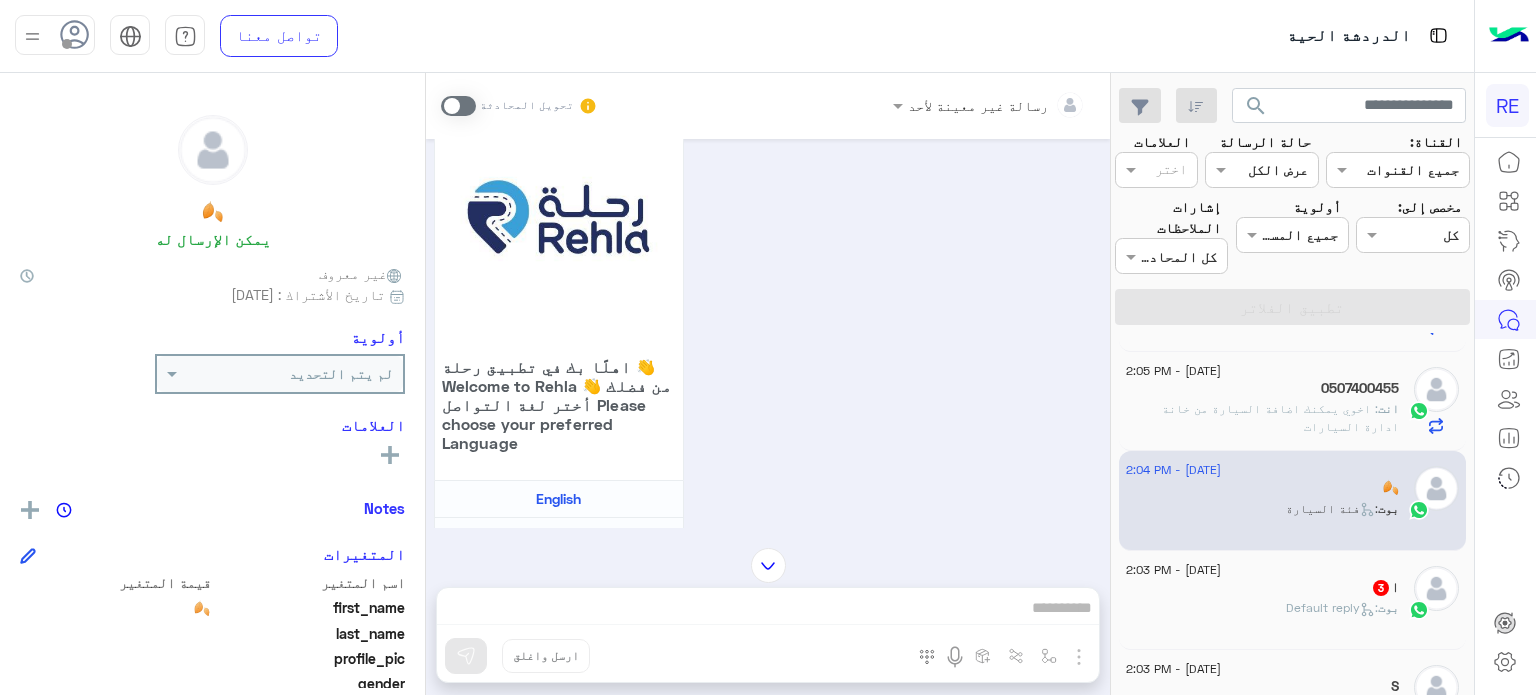 scroll, scrollTop: 0, scrollLeft: 0, axis: both 